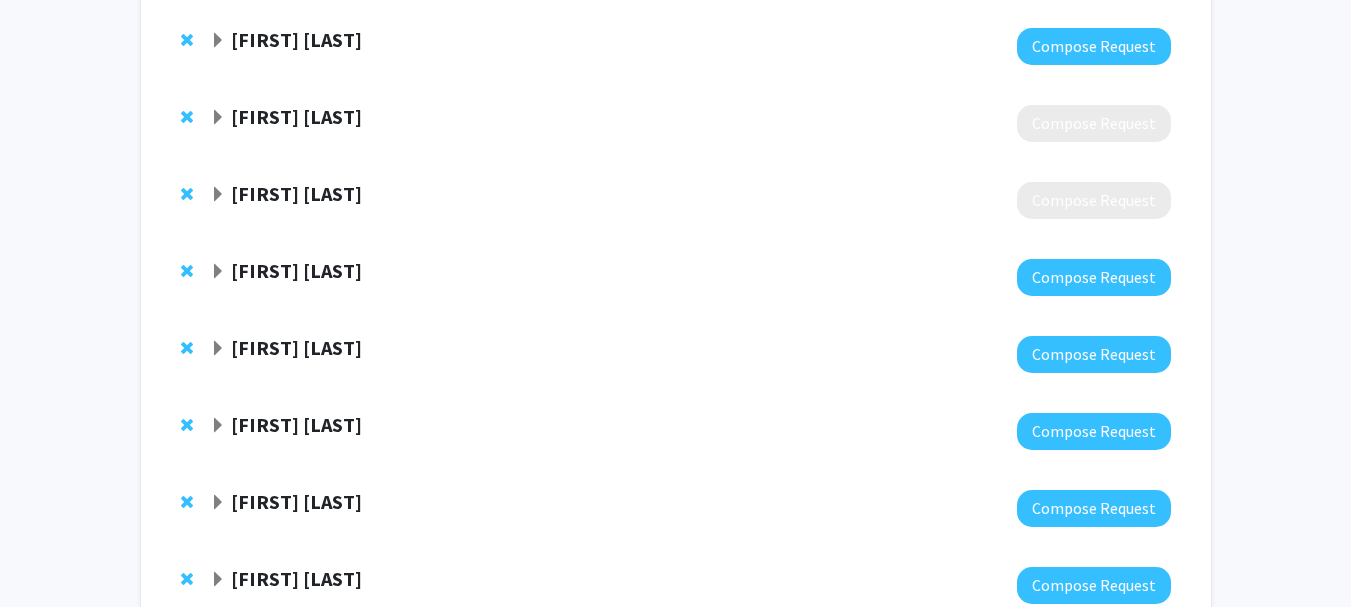 scroll, scrollTop: 1118, scrollLeft: 0, axis: vertical 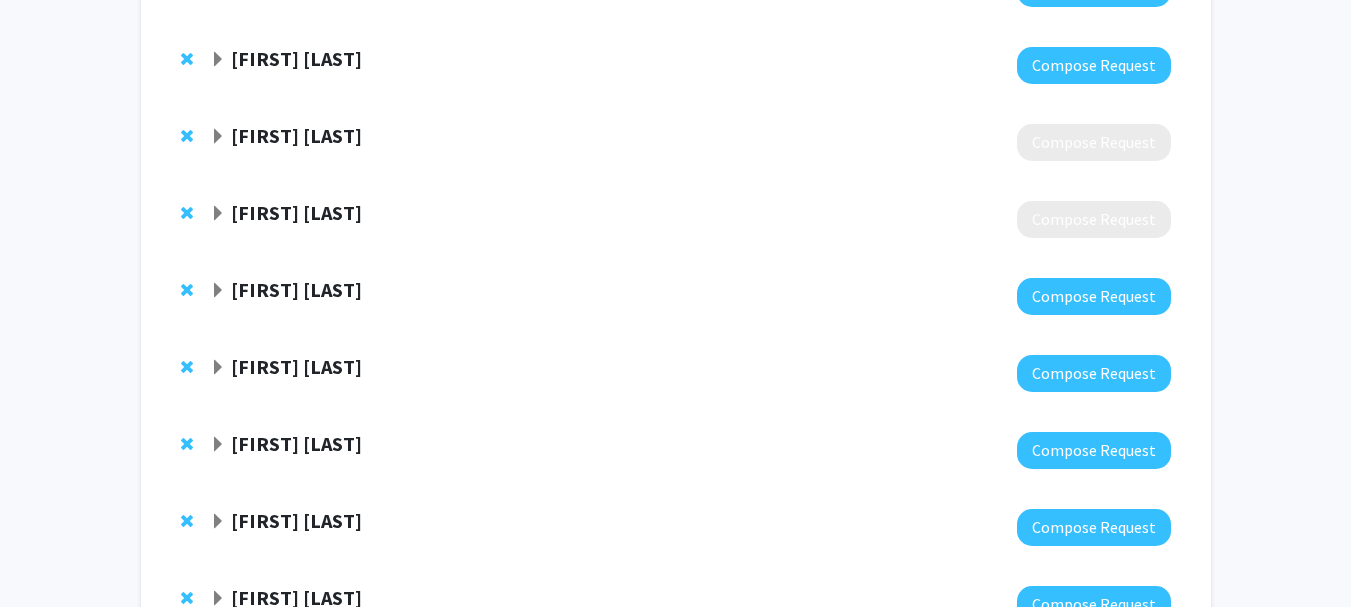 click on "[FIRST] [LAST]" 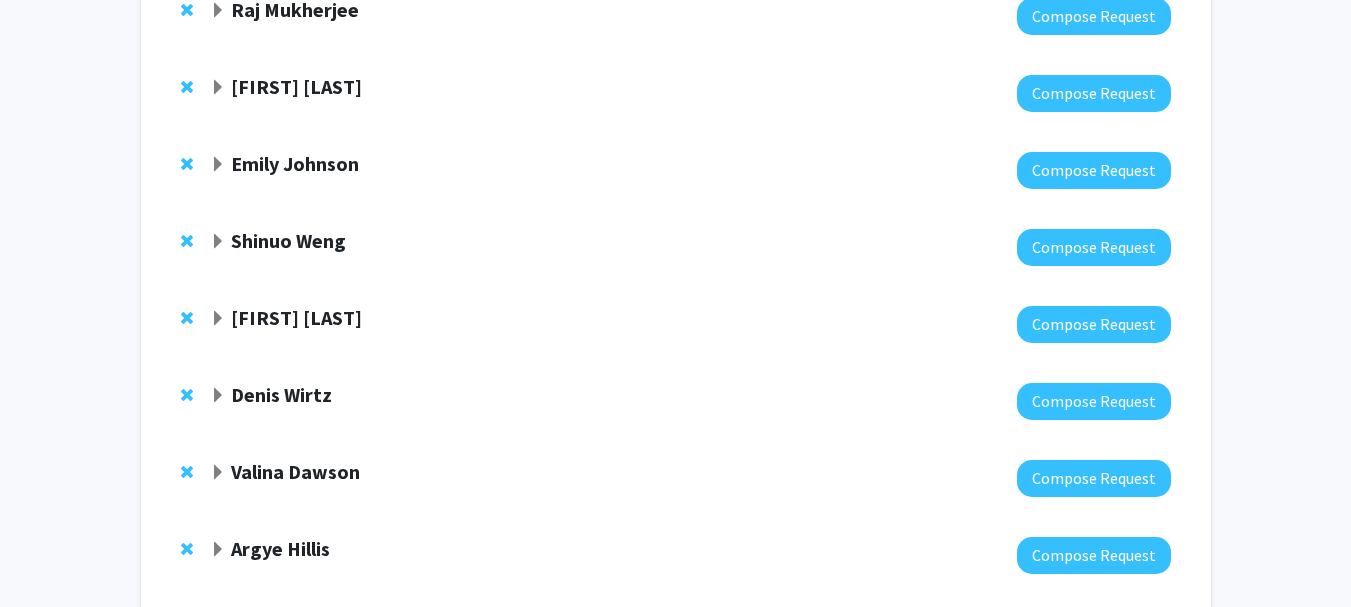 scroll, scrollTop: 431, scrollLeft: 0, axis: vertical 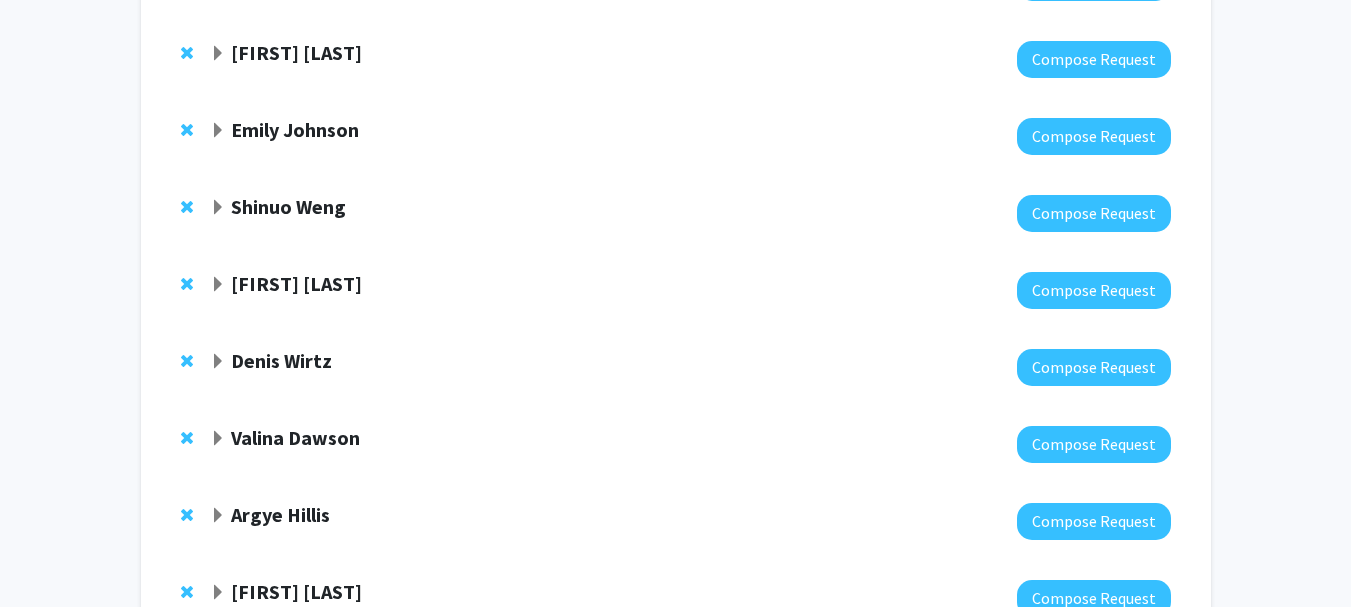 click on "Shinuo Weng" 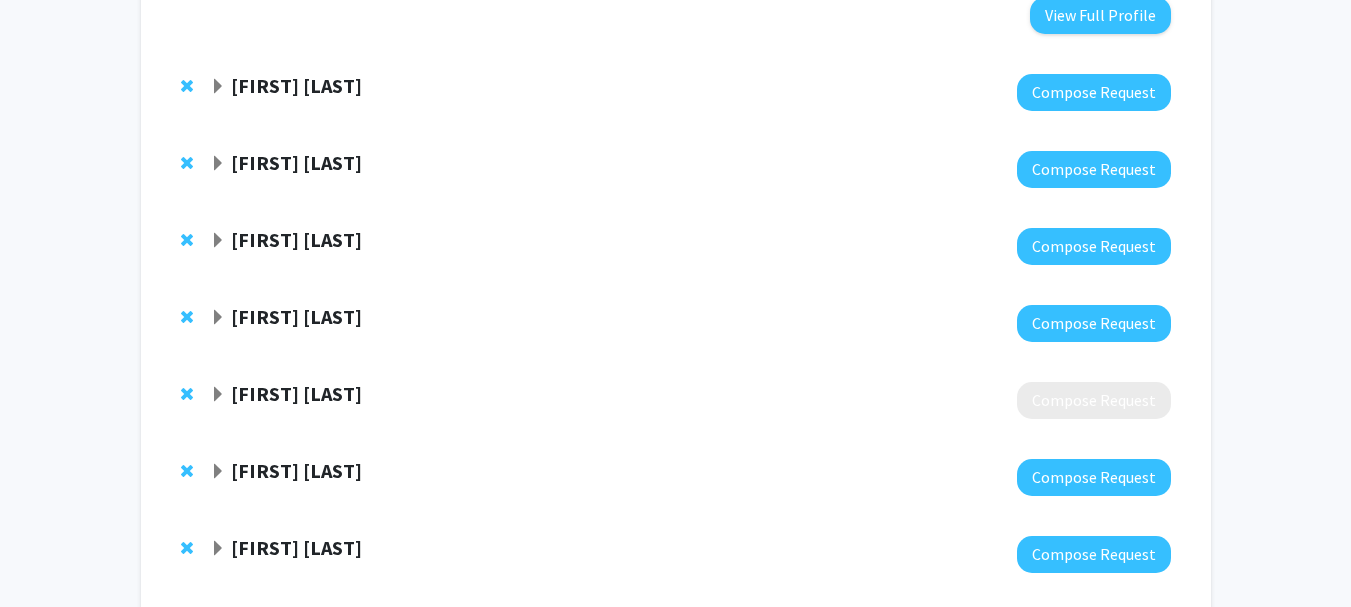 scroll, scrollTop: 2331, scrollLeft: 0, axis: vertical 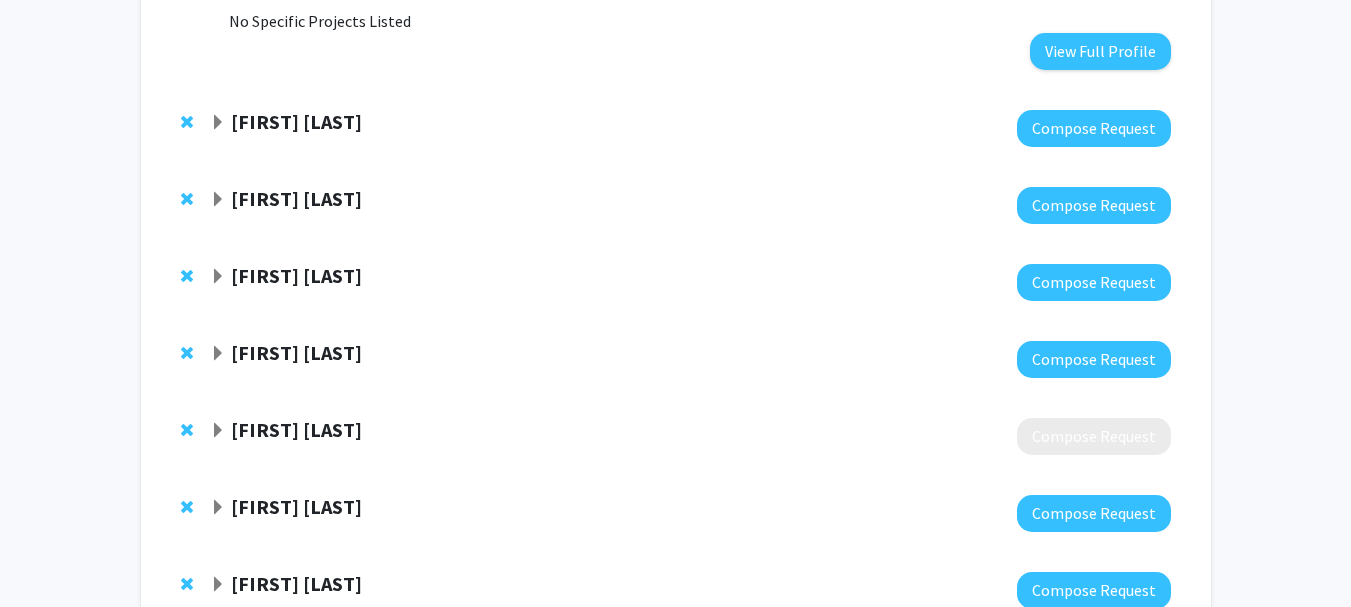 click on "[FIRST] [LAST]" 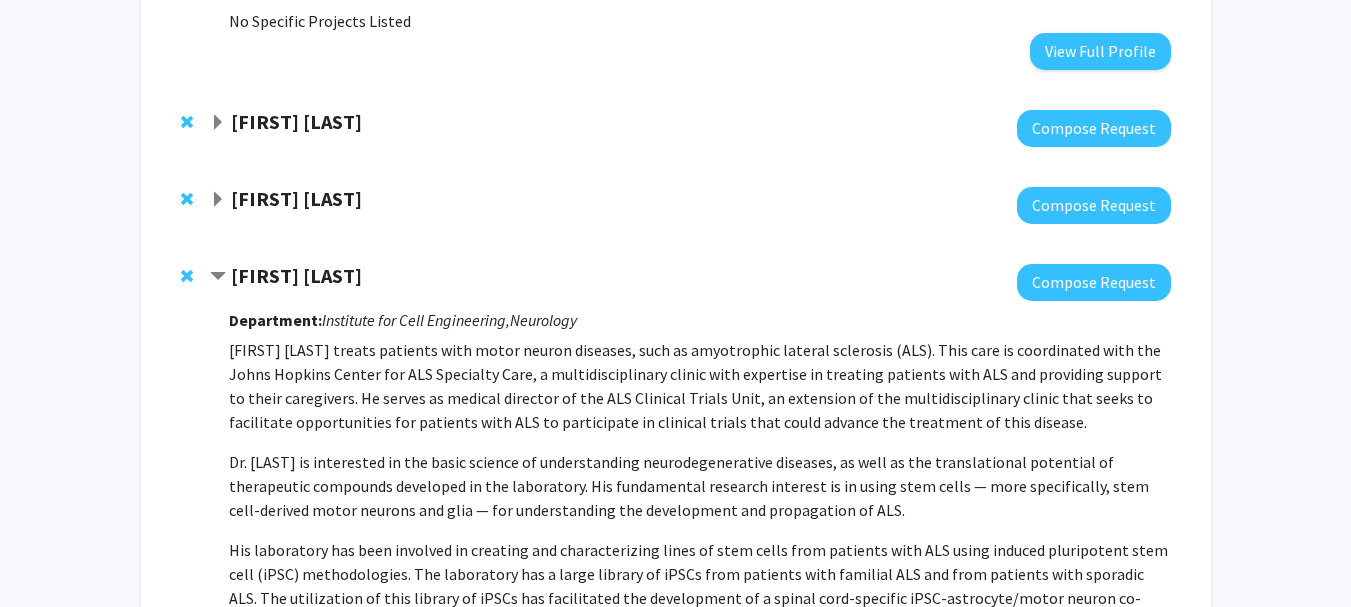 click on "[FIRST] [LAST]" 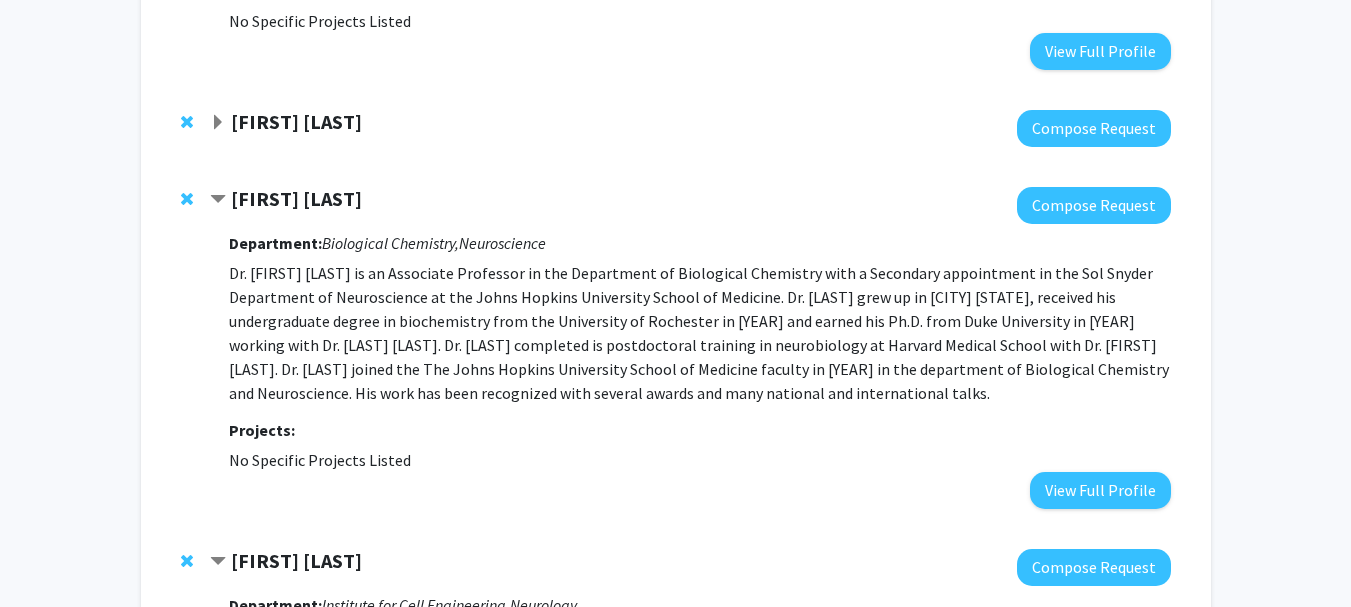click on "Department:  Biological Chemistry,    Neuroscience  Dr. Seth Shatkin Margolis is an Associate Professor in the Department of Biological Chemistry with a Secondary appointment in the Sol Snyder Department of Neuroscience at the Johns Hopkins University School of Medicine.
Dr. Margolis grew up in Natick Massachusetts, received his undergraduate degree in biochemistry from the University of Rochester in 1997 and earned his Ph.D. from Duke University in 2005 working with Dr. Sally A. Kornbluth. Dr. Margolis completed is postdoctoral training in neurobiology at Harvard Medical School with Dr.  Michael E. Greenberg. Dr. Margolis joined the The Johns Hopkins University School of Medicine faculty in 2011 in the department of Biological Chemistry and Neuroscience. His work has been recognized with several awards and many national and international talks. Projects:  No Specific Projects Listed   View Full Profile" at bounding box center (699, 366) 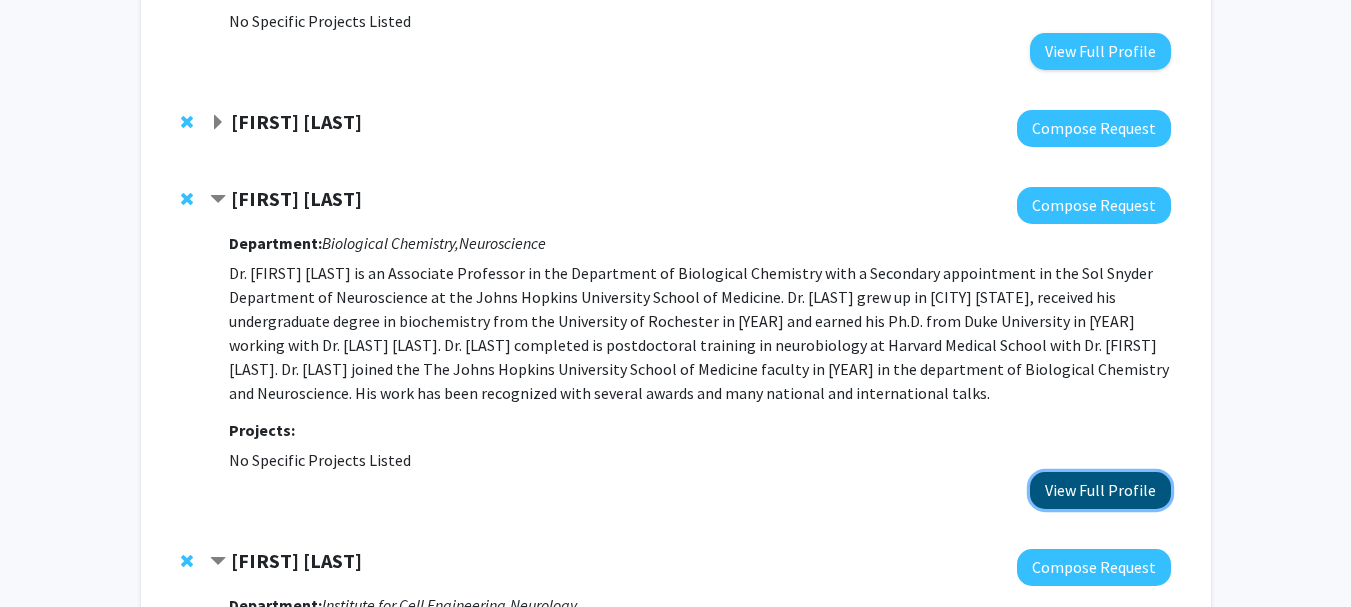 click on "View Full Profile" at bounding box center [1100, 490] 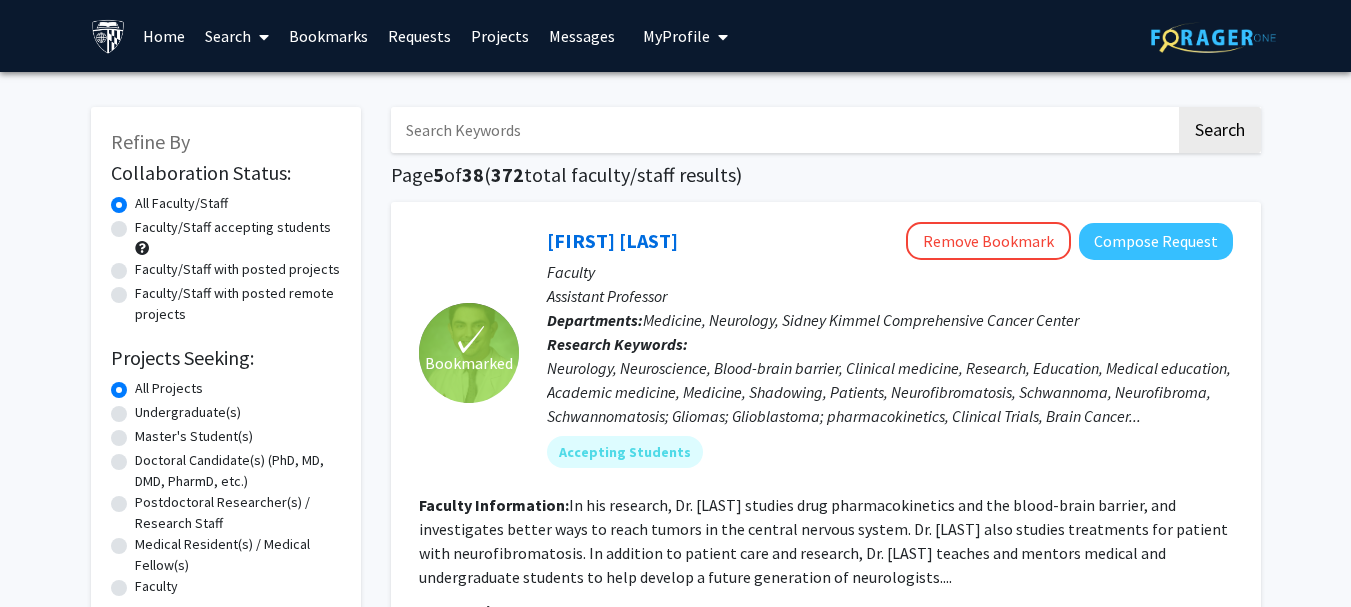 scroll, scrollTop: 3100, scrollLeft: 0, axis: vertical 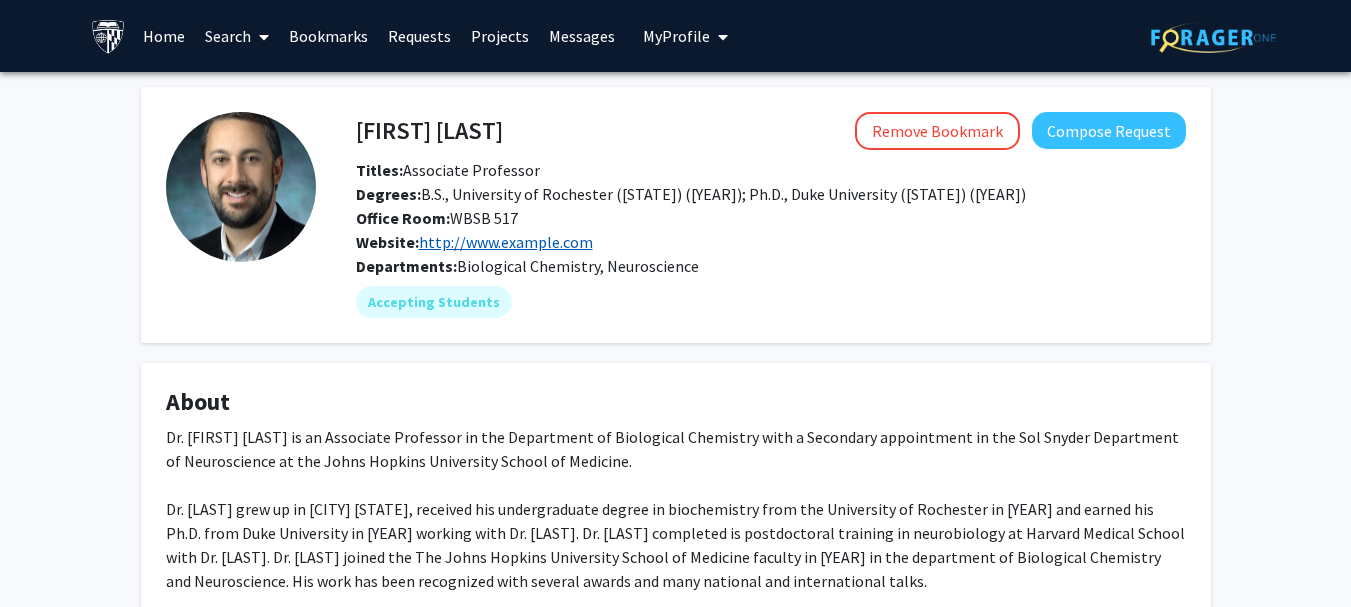 click on "http://www.margolislab.org" 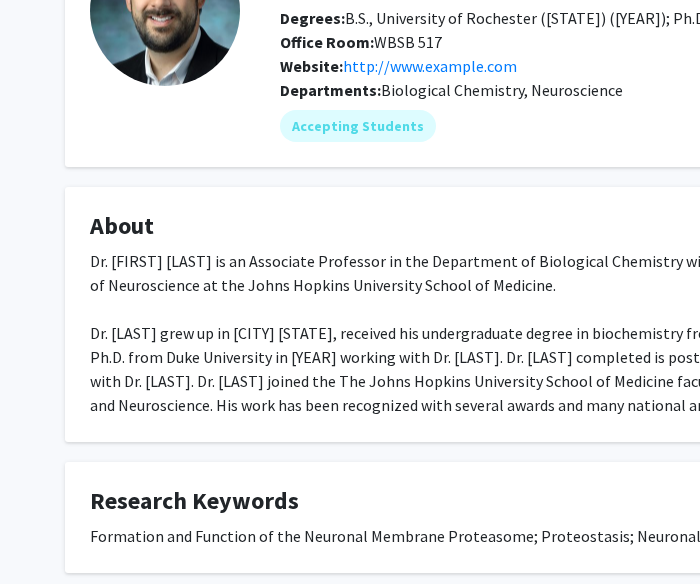 scroll, scrollTop: 100, scrollLeft: 0, axis: vertical 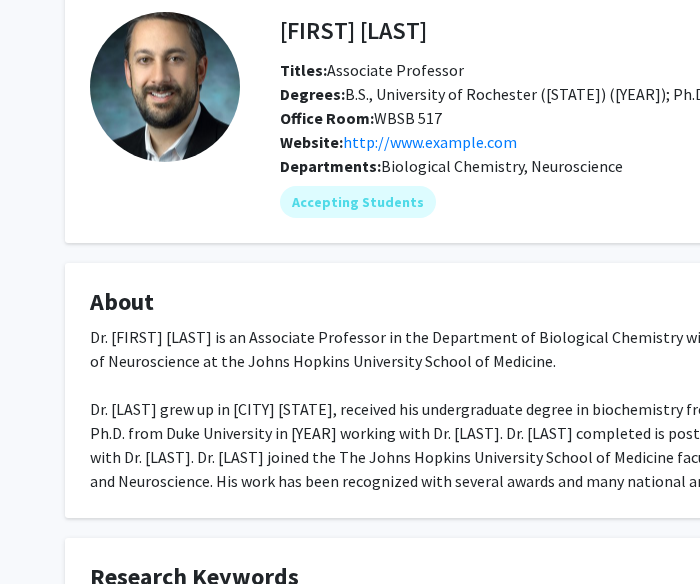 click 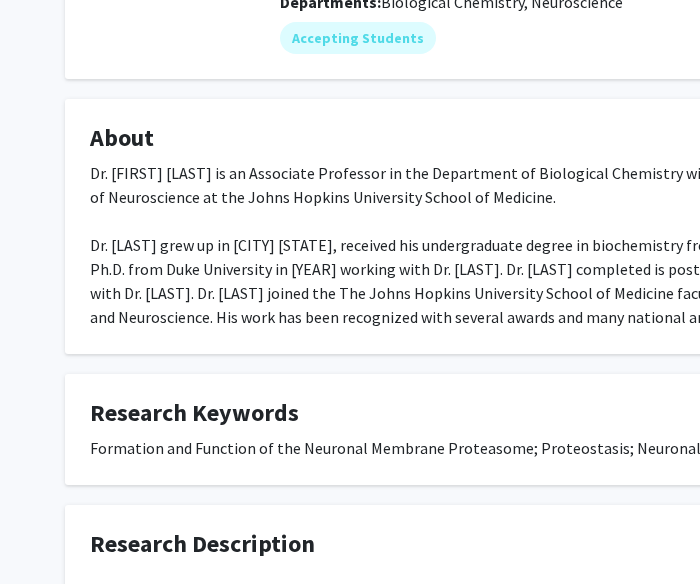 scroll, scrollTop: 300, scrollLeft: 0, axis: vertical 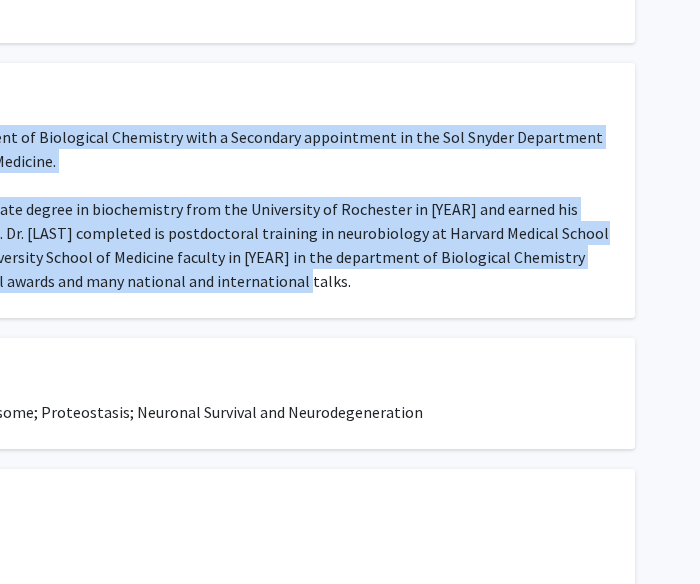 drag, startPoint x: 86, startPoint y: 133, endPoint x: 505, endPoint y: 282, distance: 444.7044 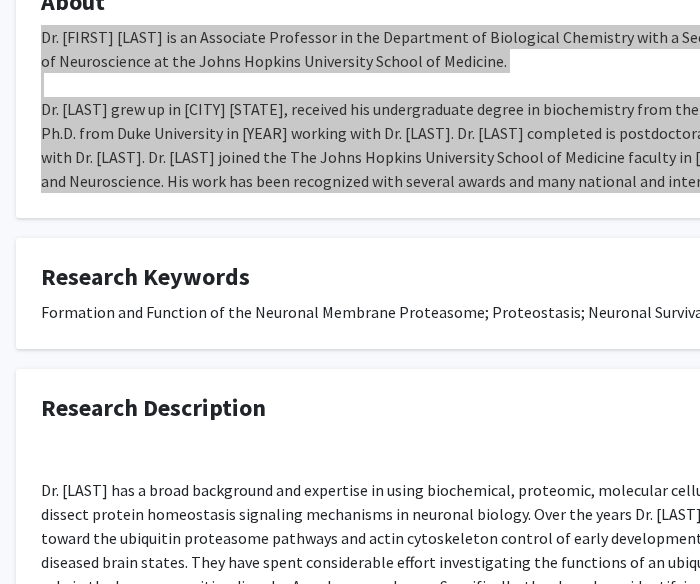scroll, scrollTop: 668, scrollLeft: 49, axis: both 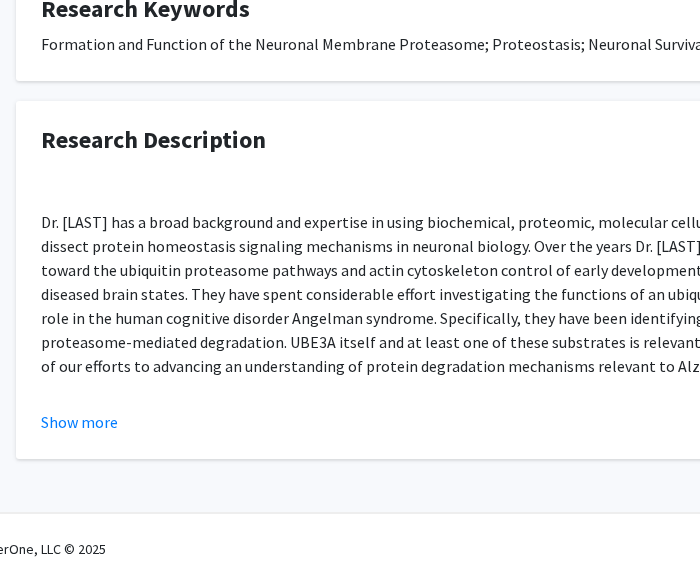 click on "Research Description  Dr. Margolis has a broad background and expertise in using biochemical, proteomic, molecular cellular, mouse genetic, and behavior approaches to dissect protein homeostasis signaling mechanisms in neuronal biology. Over the years Dr. Margolis and his team has focused the laboratories efforts toward the ubiquitin proteasome pathways and actin cytoskeleton control of early developmental excitatory synapse formation in healthy and diseased brain states. They have spent considerable effort investigating the functions of an ubiquitin ligase, UBE3A in neural development and its role in the human cognitive disorder Angelman syndrome. Specifically, they have been identifying the substrates of UBE3A that are targeted for proteasome-mediated degradation. UBE3A itself and at least one of these substrates is relevant to Alzheimer’s disease. They have since aimed part of our efforts to advancing an understanding of protein degradation mechanisms relevant to Alzheimer’s disease (AD) etiology." 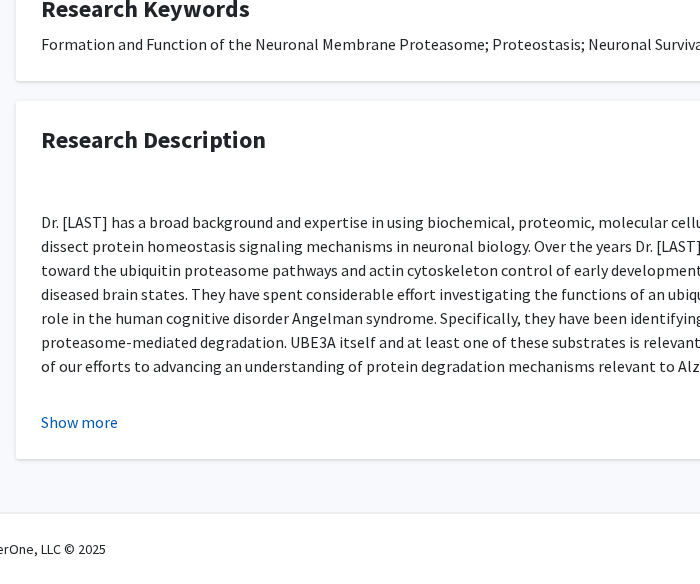 click on "Show more" 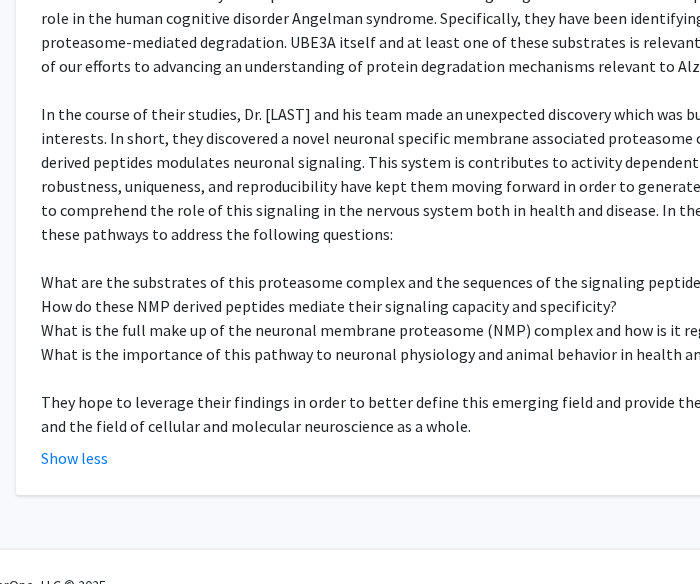scroll, scrollTop: 768, scrollLeft: 49, axis: both 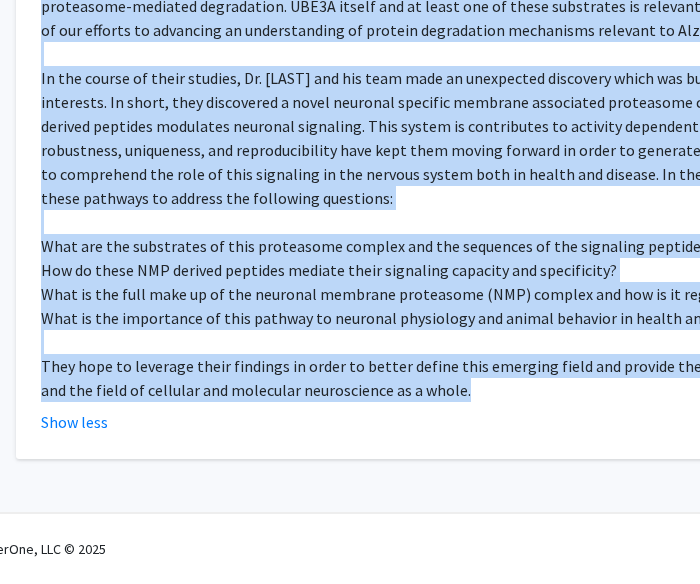 drag, startPoint x: 42, startPoint y: 122, endPoint x: 536, endPoint y: 400, distance: 566.85095 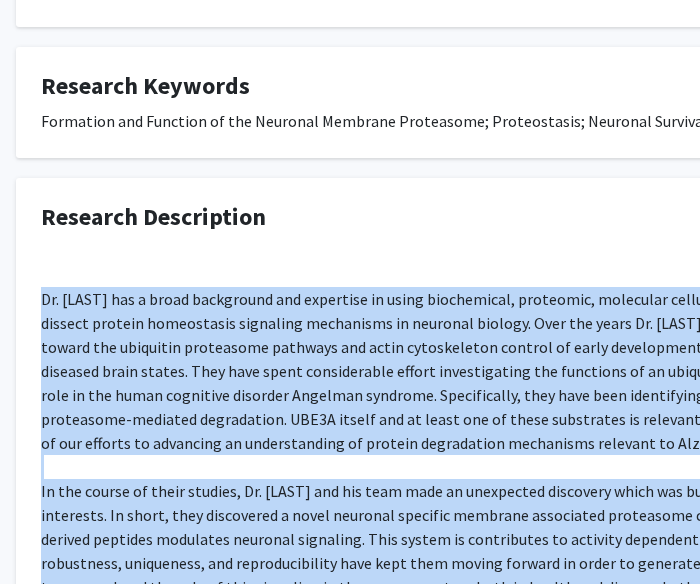 scroll, scrollTop: 900, scrollLeft: 49, axis: both 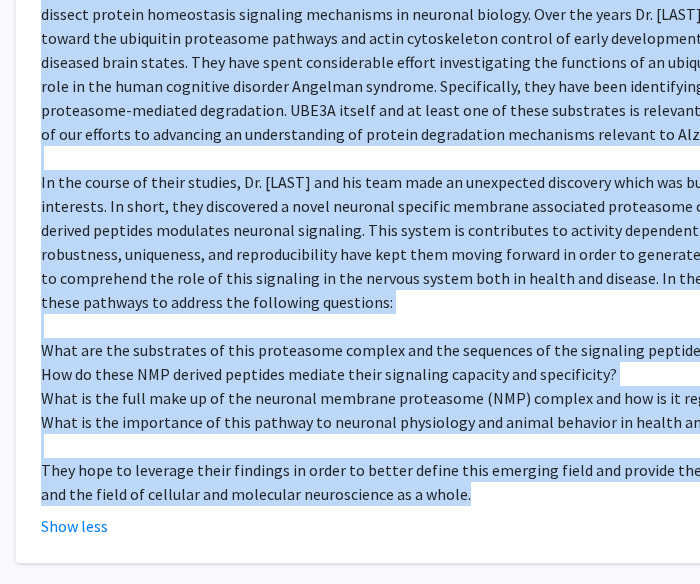 click on "Dr. Margolis has a broad background and expertise in using biochemical, proteomic, molecular cellular, mouse genetic, and behavior approaches to dissect protein homeostasis signaling mechanisms in neuronal biology. Over the years Dr. Margolis and his team has focused the laboratories efforts toward the ubiquitin proteasome pathways and actin cytoskeleton control of early developmental excitatory synapse formation in healthy and diseased brain states. They have spent considerable effort investigating the functions of an ubiquitin ligase, UBE3A in neural development and its role in the human cognitive disorder Angelman syndrome. Specifically, they have been identifying the substrates of UBE3A that are targeted for proteasome-mediated degradation. UBE3A itself and at least one of these substrates is relevant to Alzheimer’s disease. They have since aimed part of our efforts to advancing an understanding of protein degradation mechanisms relevant to Alzheimer’s disease (AD) etiology." 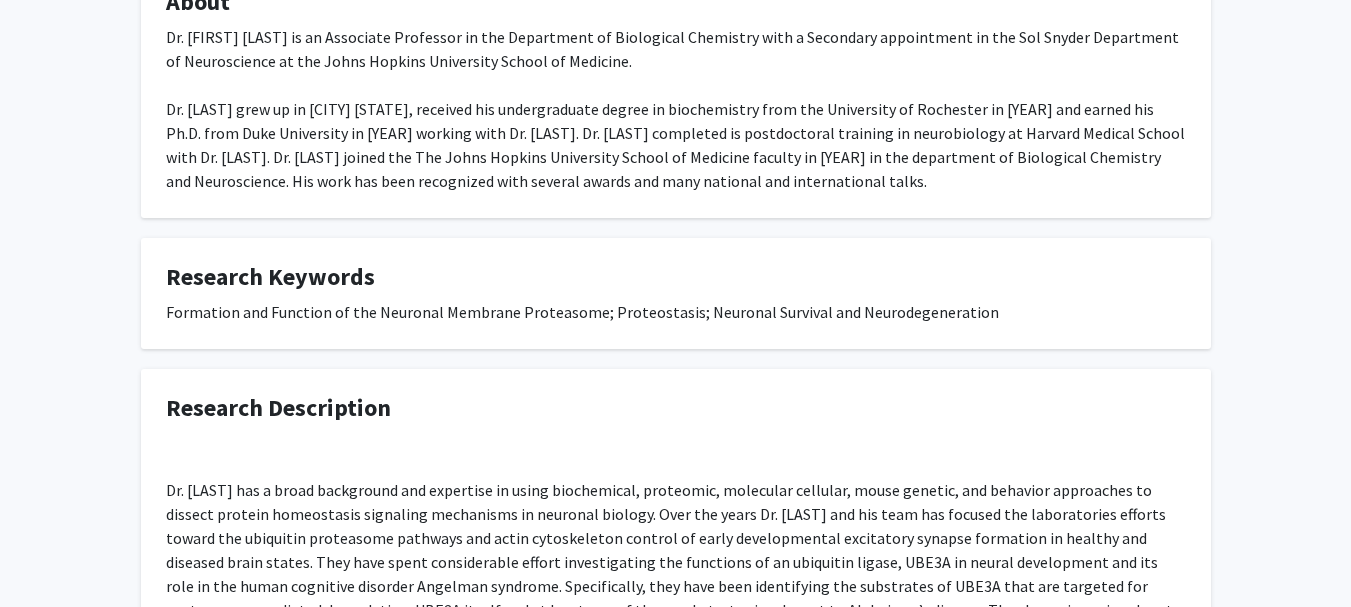 scroll, scrollTop: 0, scrollLeft: 0, axis: both 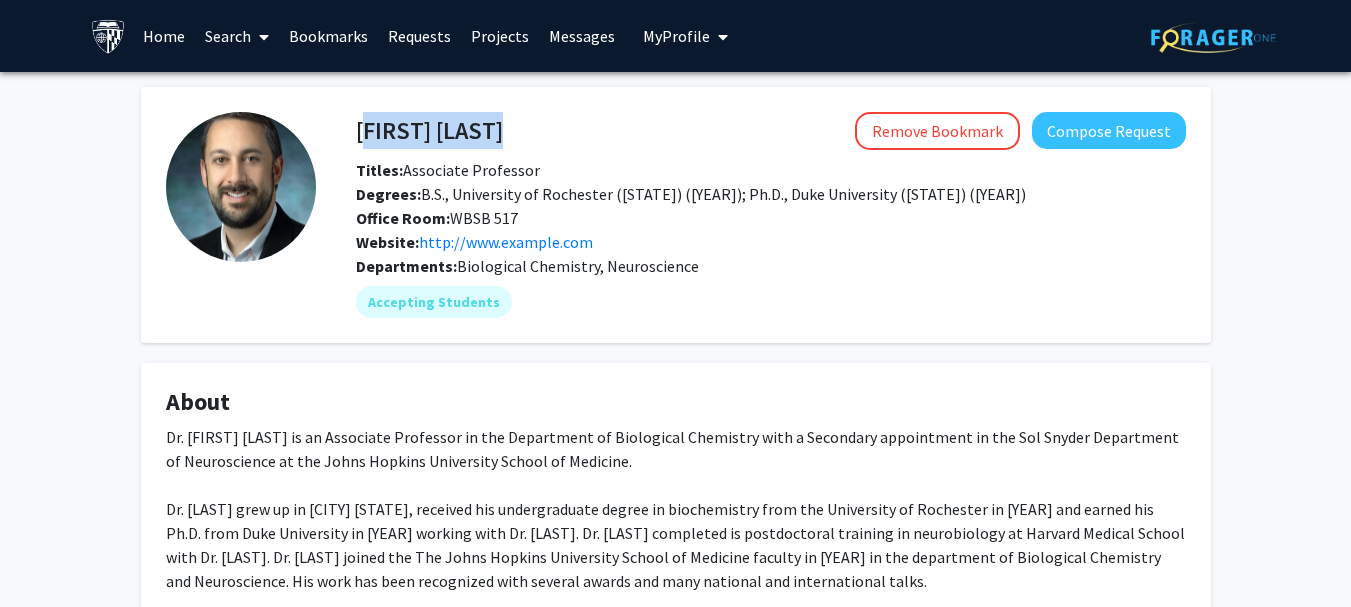click on "Seth Margolis  Remove Bookmark  Compose Request" 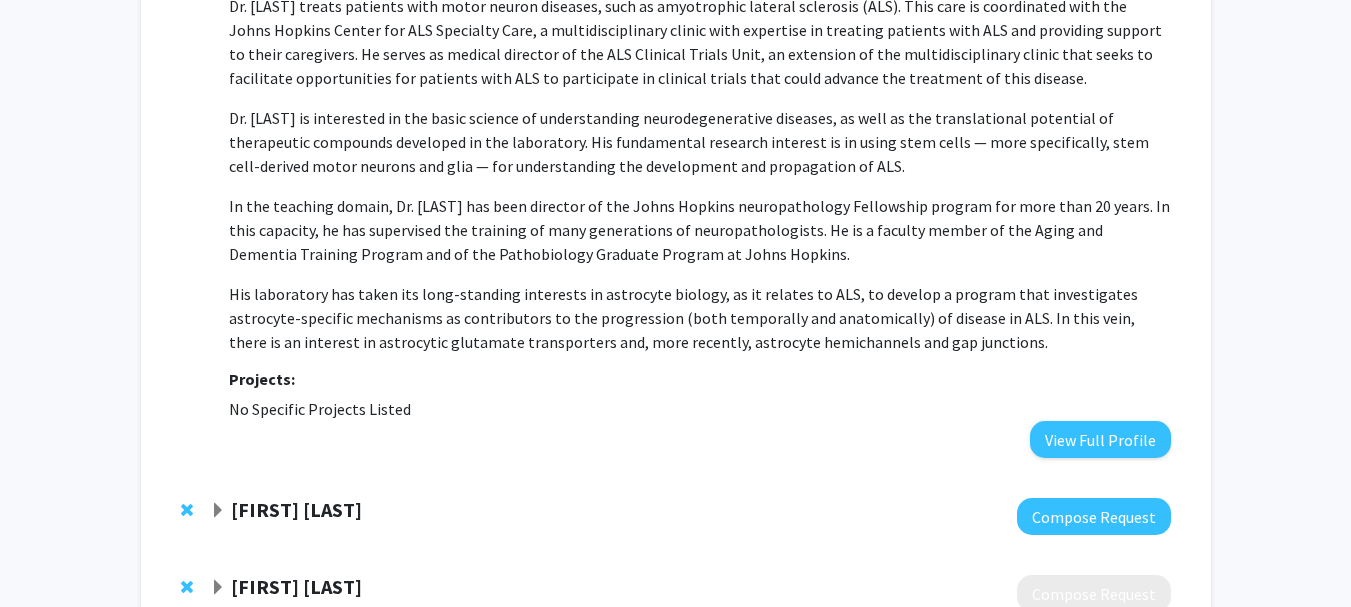scroll, scrollTop: 3331, scrollLeft: 0, axis: vertical 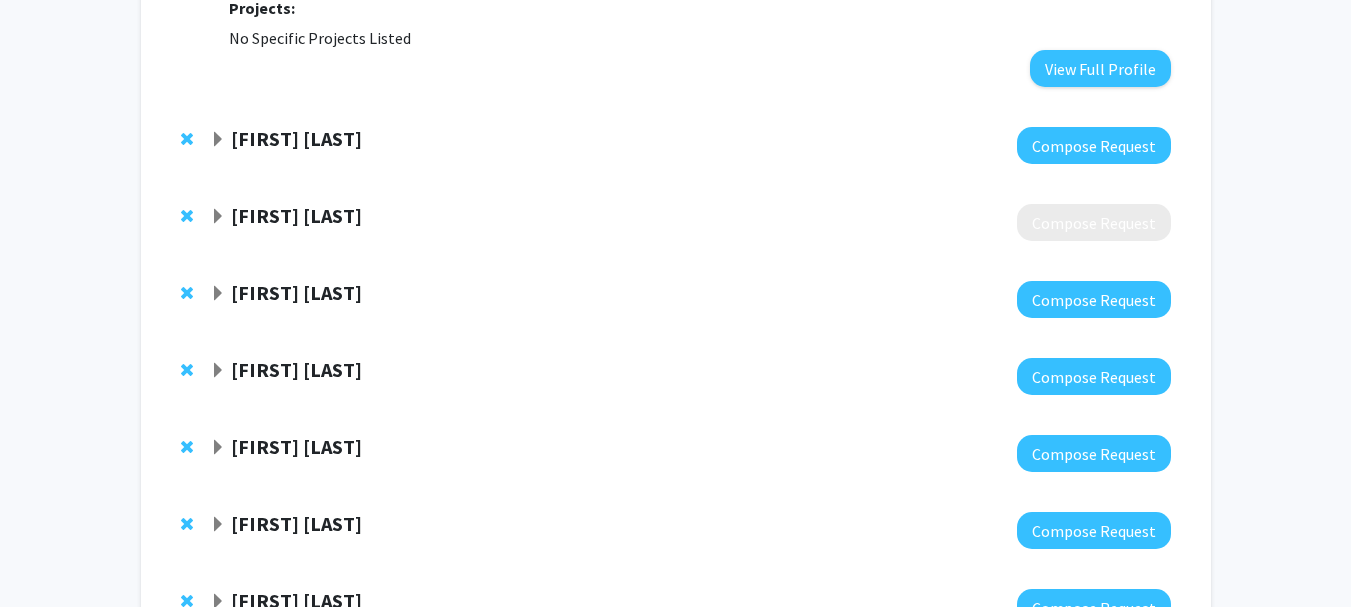 click 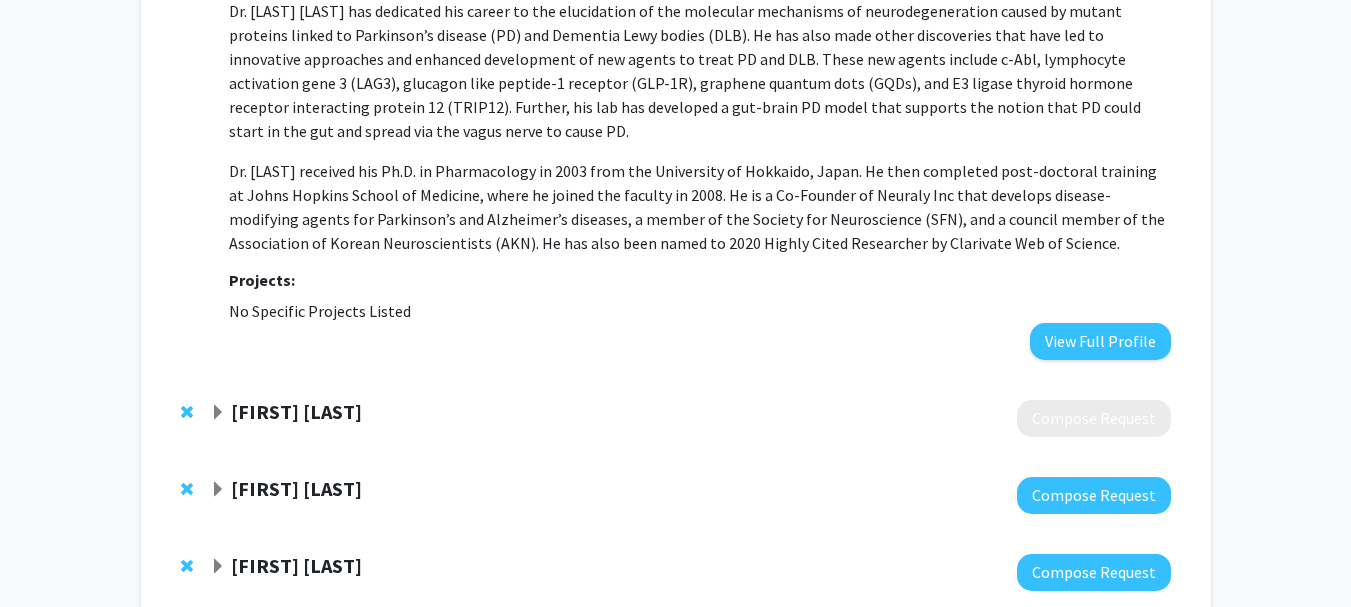 scroll, scrollTop: 3531, scrollLeft: 0, axis: vertical 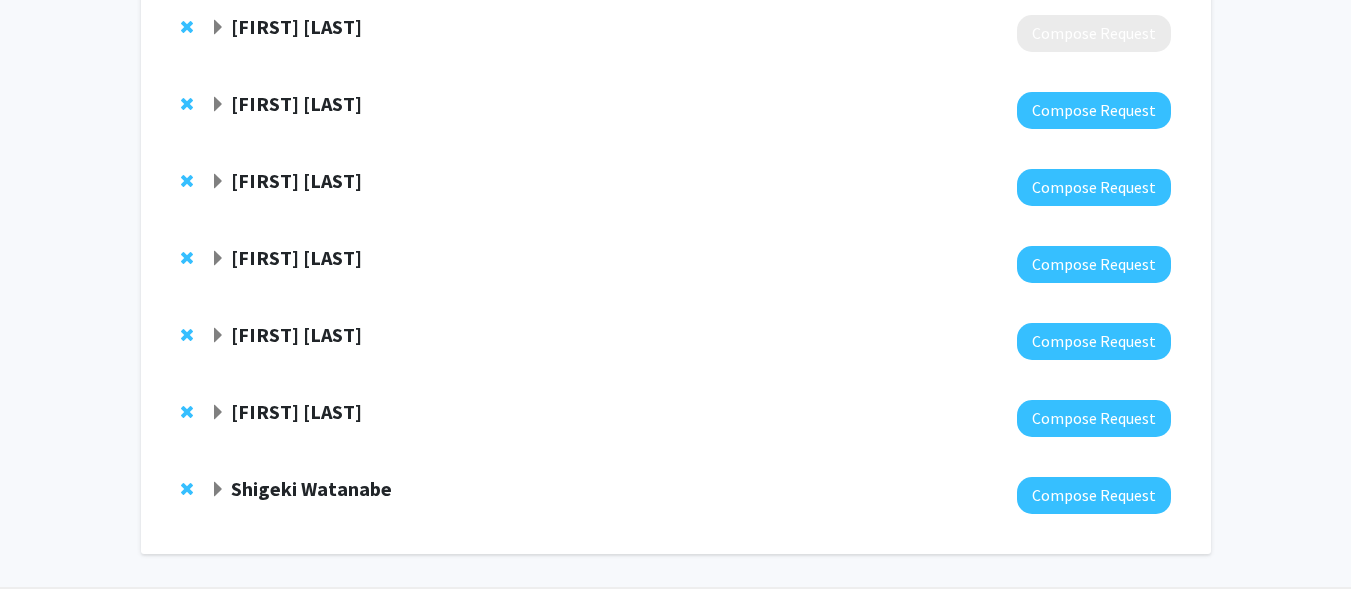 click on "Amanda Brown  Compose Request" 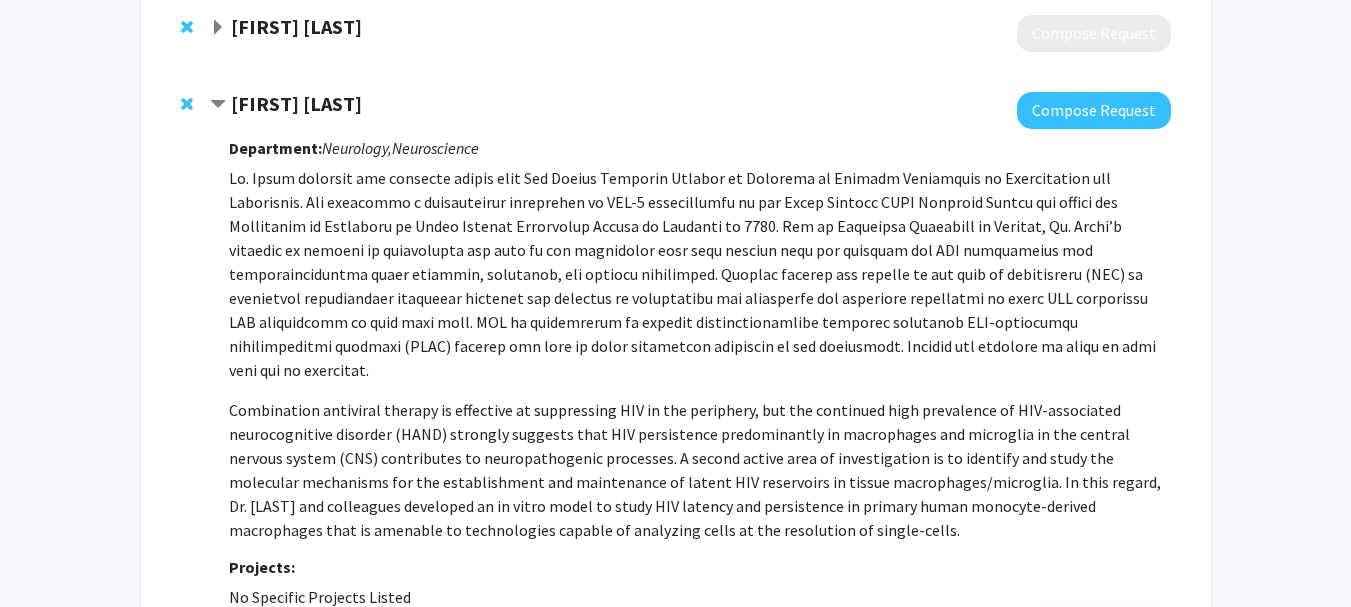 click on "Amanda Brown" 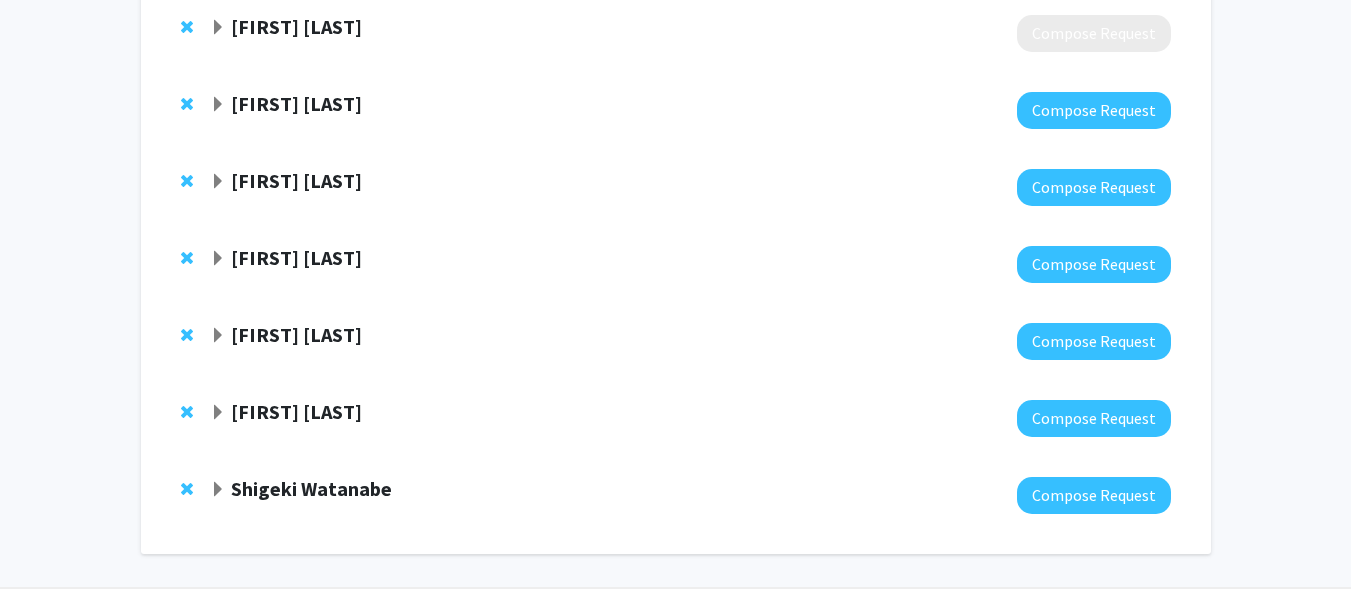 click on "Henry Brem" 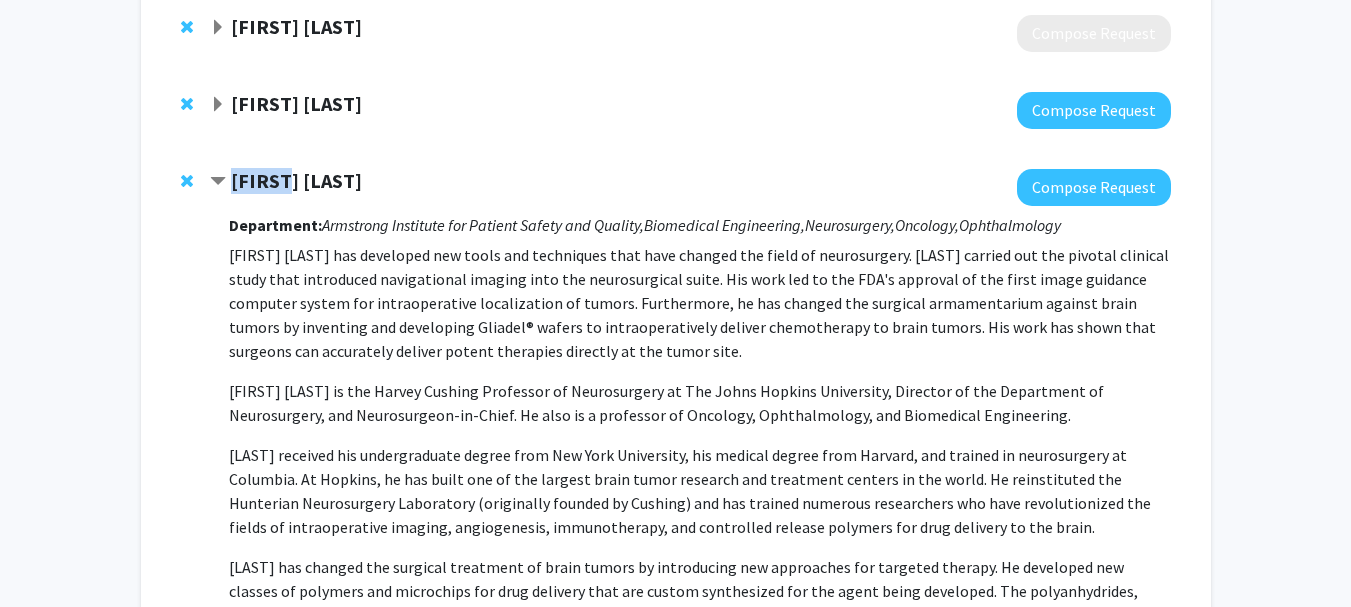 click on "Henry Brem" 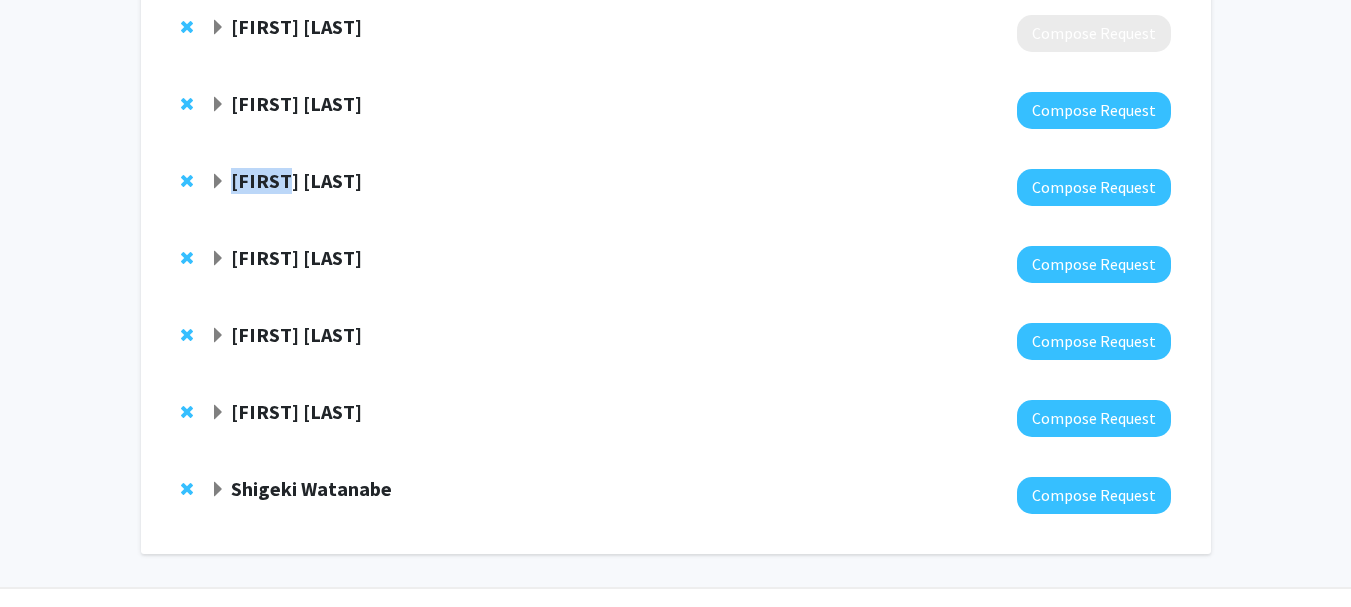 scroll, scrollTop: 4018, scrollLeft: 0, axis: vertical 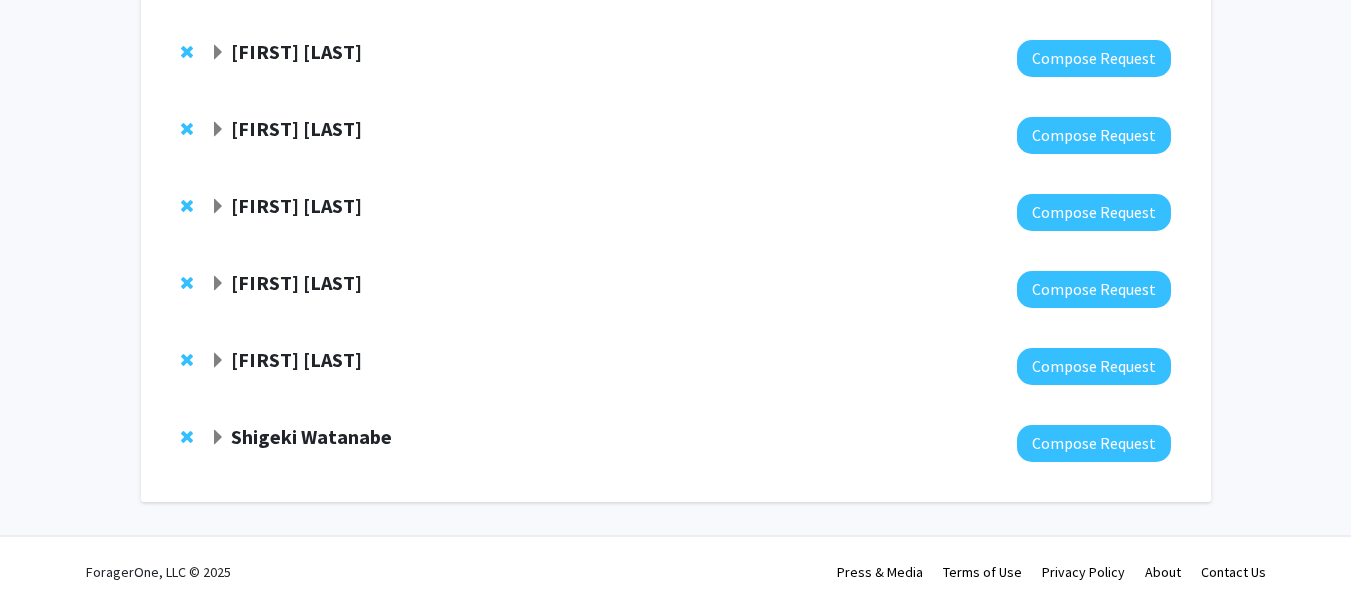 click on "Juan Troncoso" 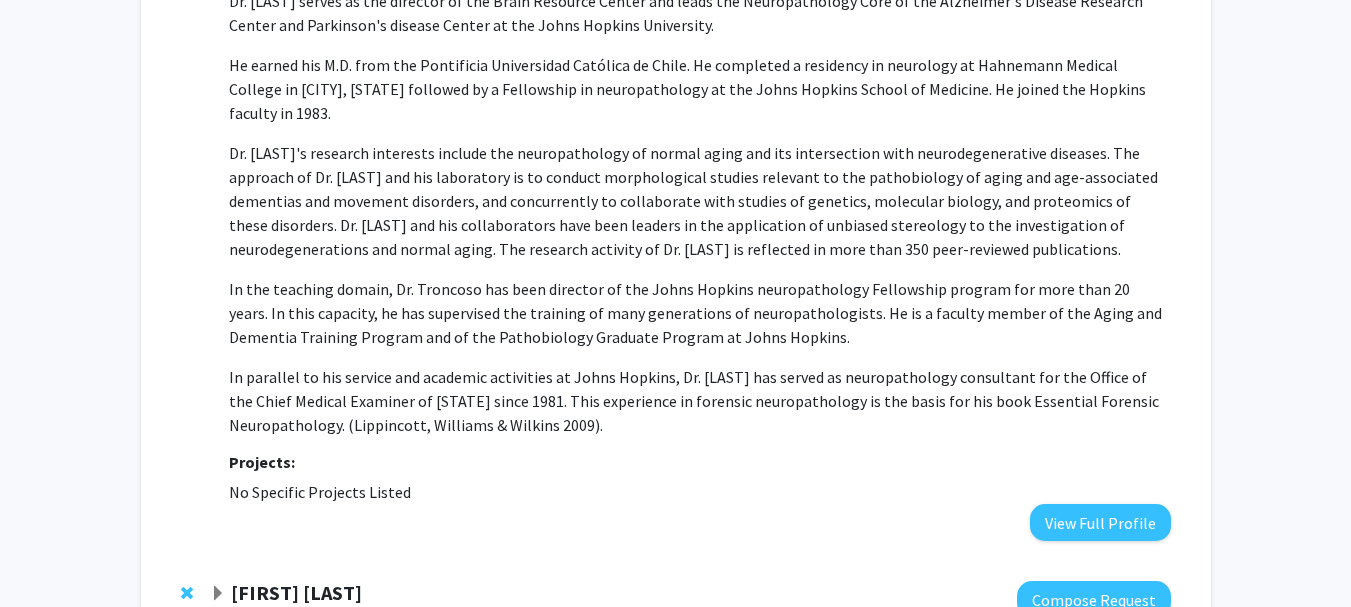 scroll, scrollTop: 4318, scrollLeft: 0, axis: vertical 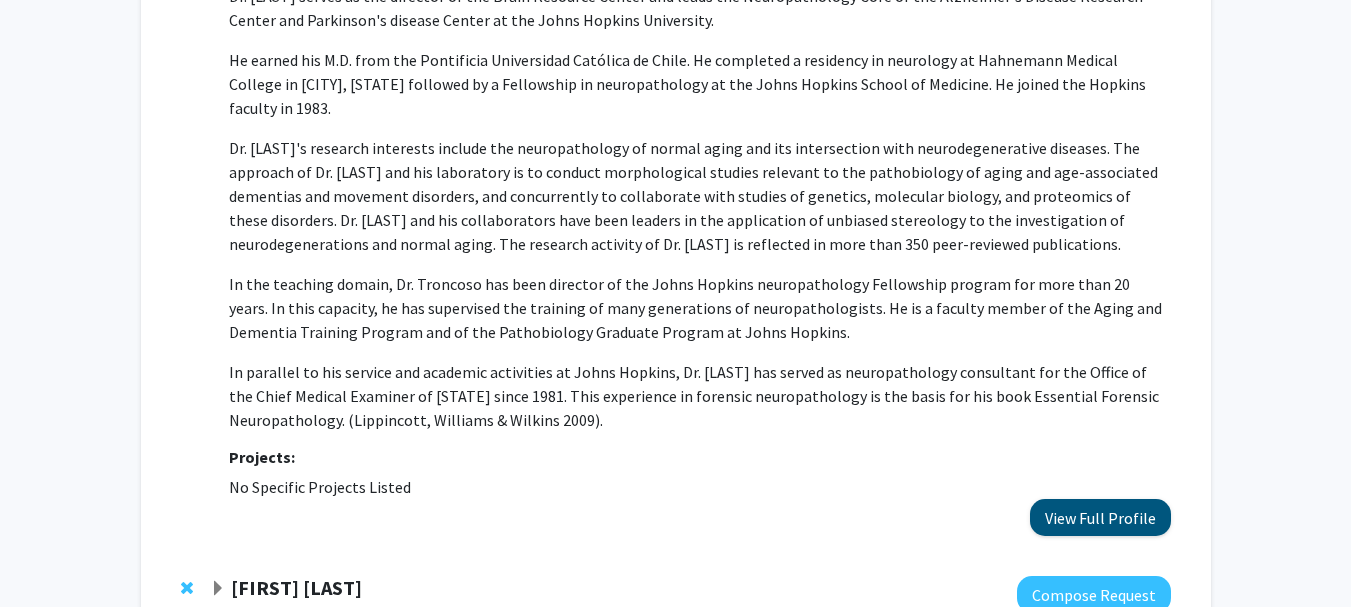 click on "Department:  Neurology,    Pathology  Dr. Juan Troncoso is a professor of pathology and neurology at the Johns Hopkins University School of Medicine. He is a board-certified neurologist and neuropathologist with expertise in the pathological diagnosis of dementias and the neuropathology of normal aging.
Dr. Troncoso serves as the director of the Brain Resource Center and leads the Neuropathology Core of the Alzheimer's Disease Research Center and Parkinson's disease Center at the Johns Hopkins University.
He earned his M.D. from the Pontificia Universidad Católica de Chile. He completed a residency in neurology at Hahnemann Medical College in Philadelphia followed by a Fellowship in neuropathology at the Johns Hopkins School of Medicine. He joined the Hopkins faculty in 1983.
Projects:  No Specific Projects Listed   View Full Profile" at bounding box center [699, 209] 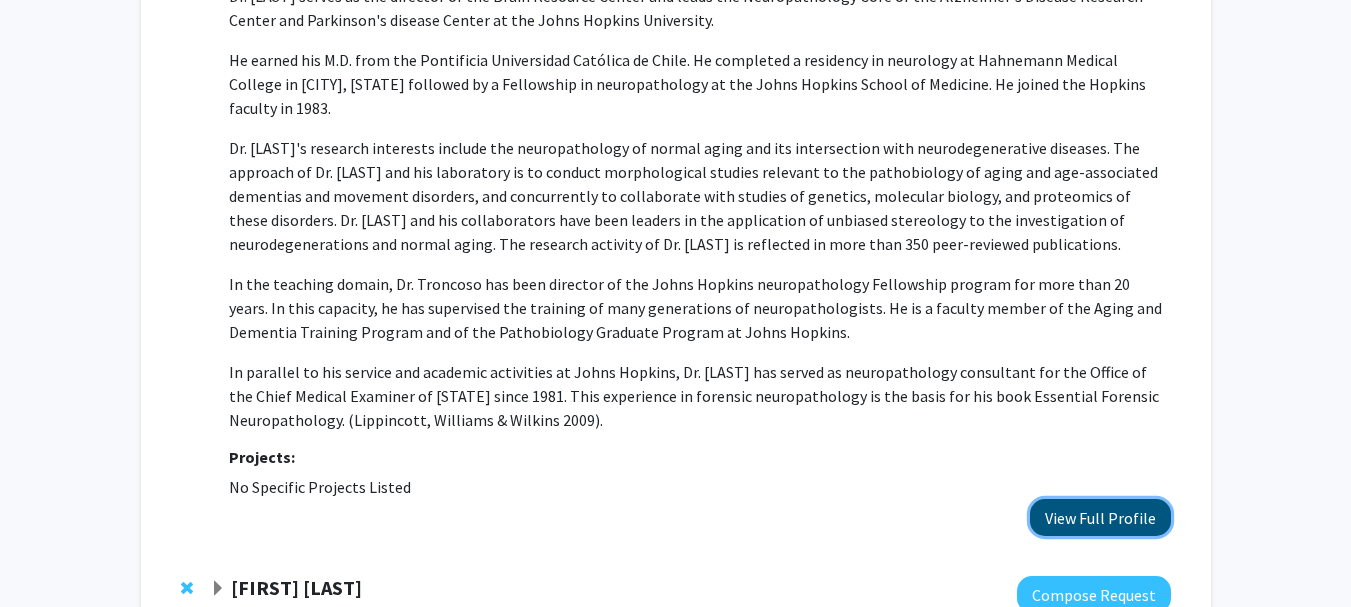 click on "View Full Profile" at bounding box center (1100, 517) 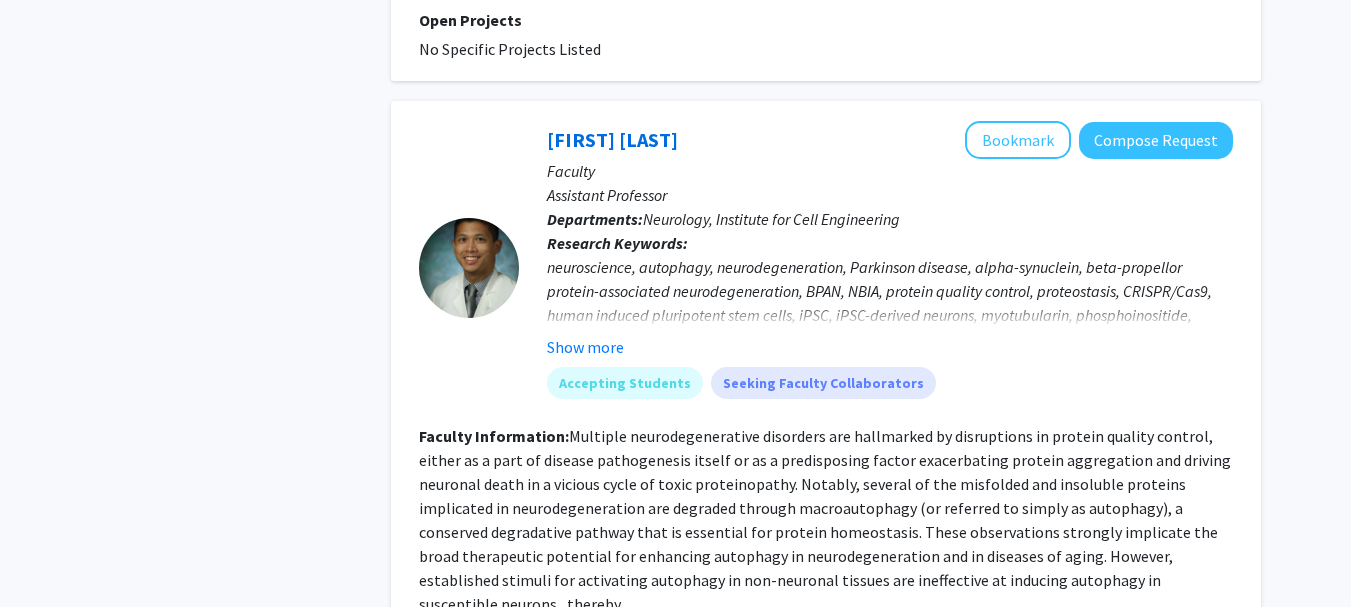 scroll, scrollTop: 3000, scrollLeft: 0, axis: vertical 